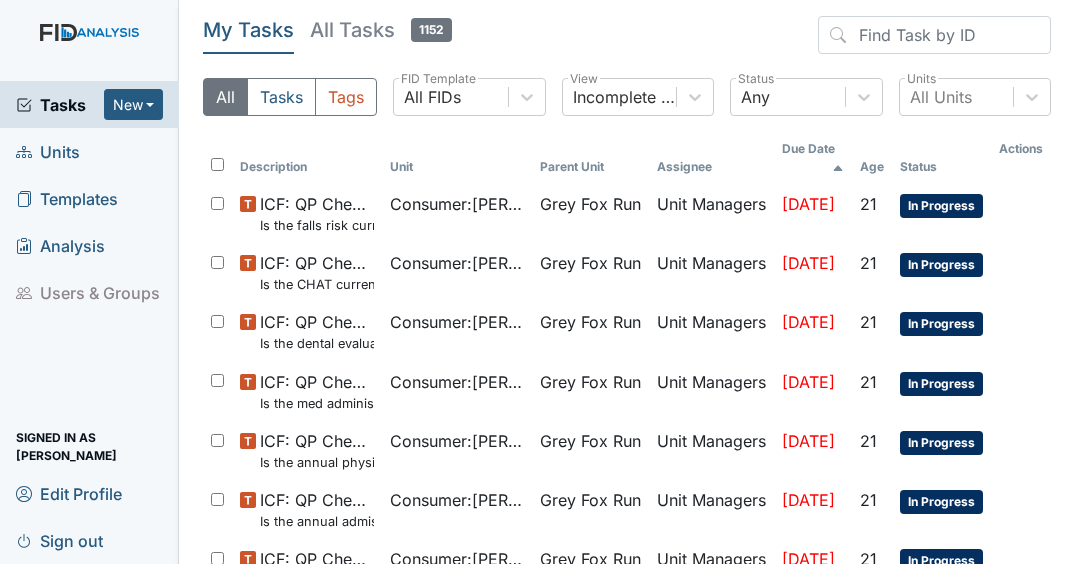 scroll, scrollTop: 0, scrollLeft: 0, axis: both 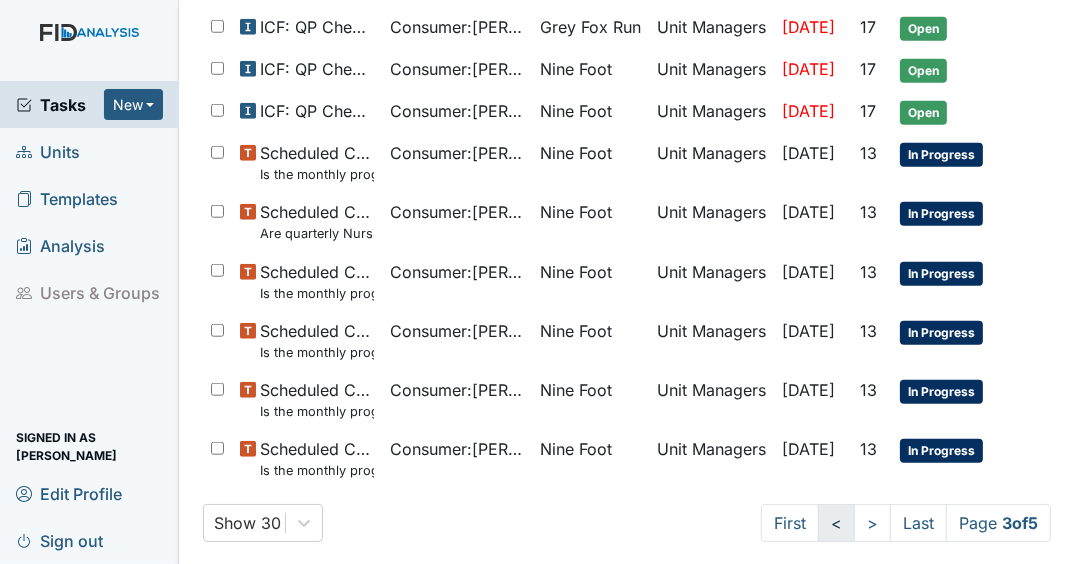 click on "<" at bounding box center (836, 523) 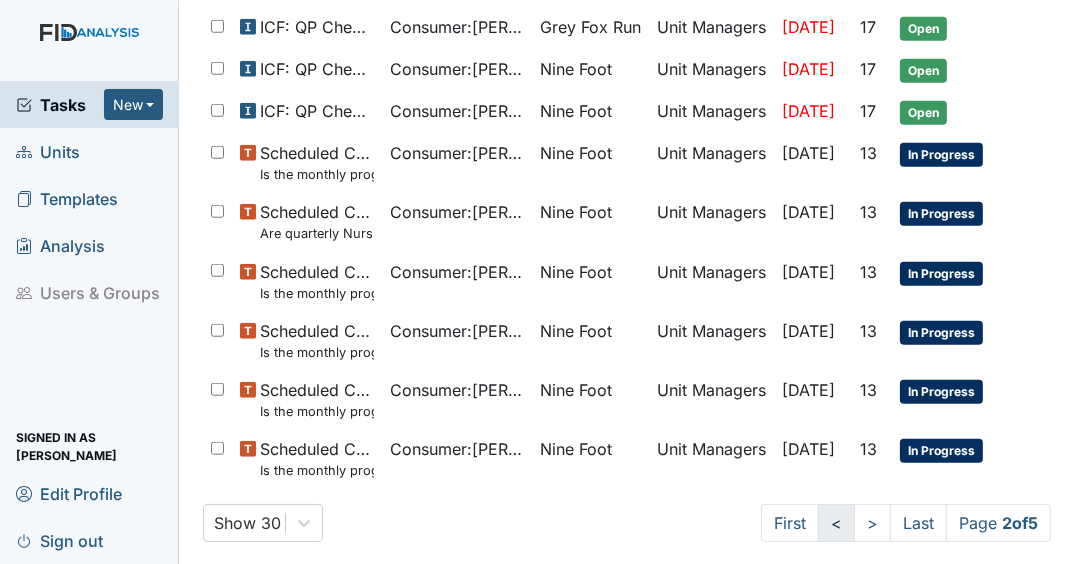 click on "<" at bounding box center [836, 523] 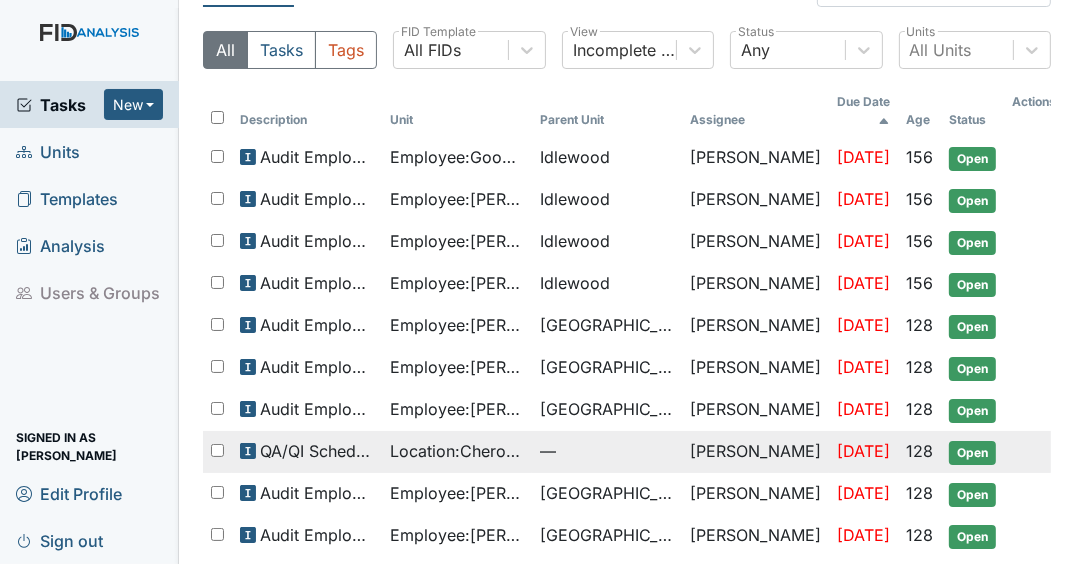 scroll, scrollTop: 0, scrollLeft: 0, axis: both 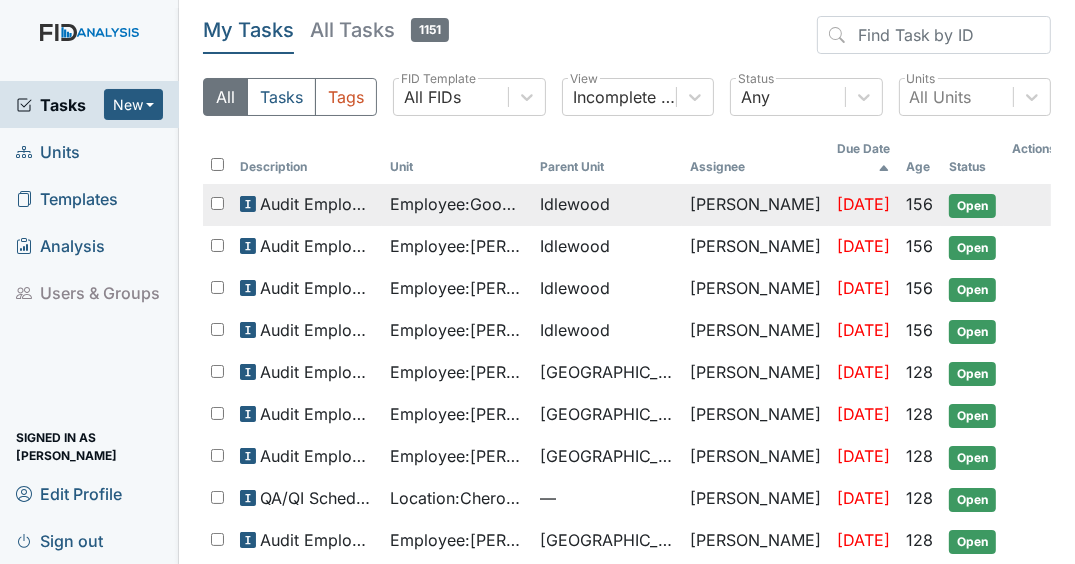 click on "Tonya Battle" at bounding box center [755, 205] 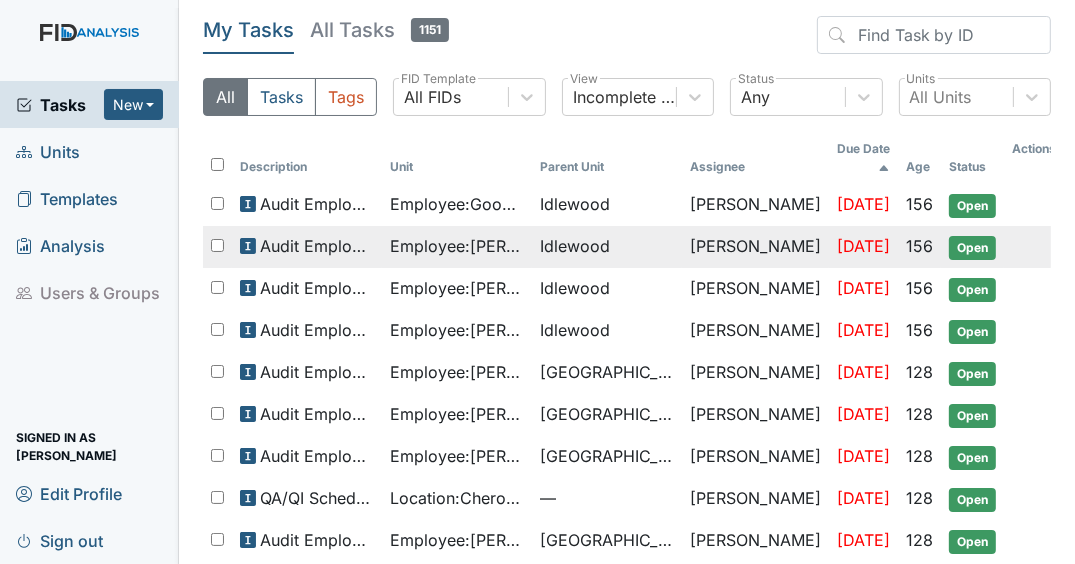 click on "Open" at bounding box center (972, 248) 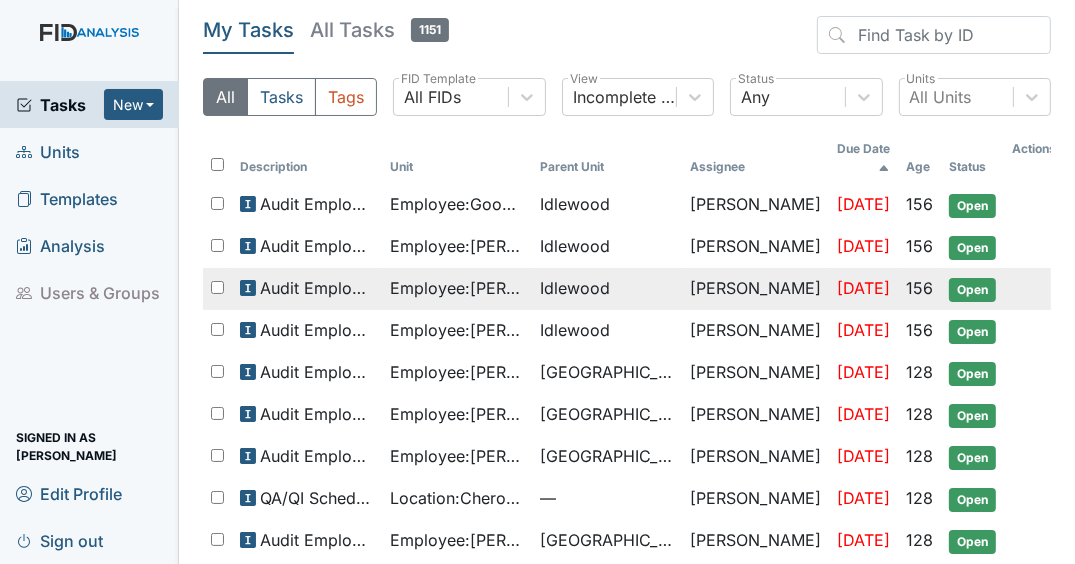 click on "Idlewood" at bounding box center [575, 288] 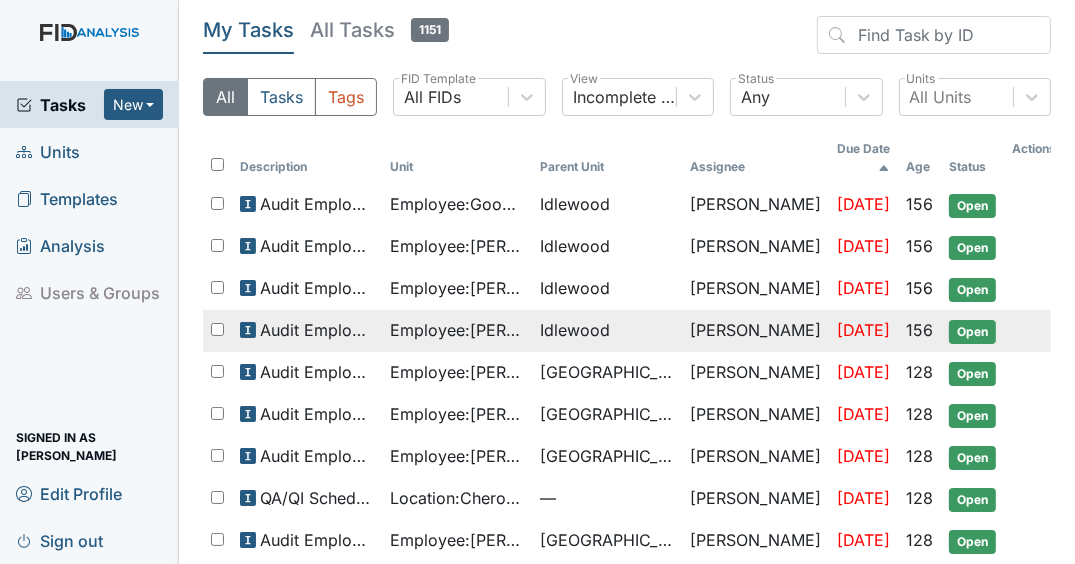 click on "Employee :  Barbour, Kristie" at bounding box center [457, 330] 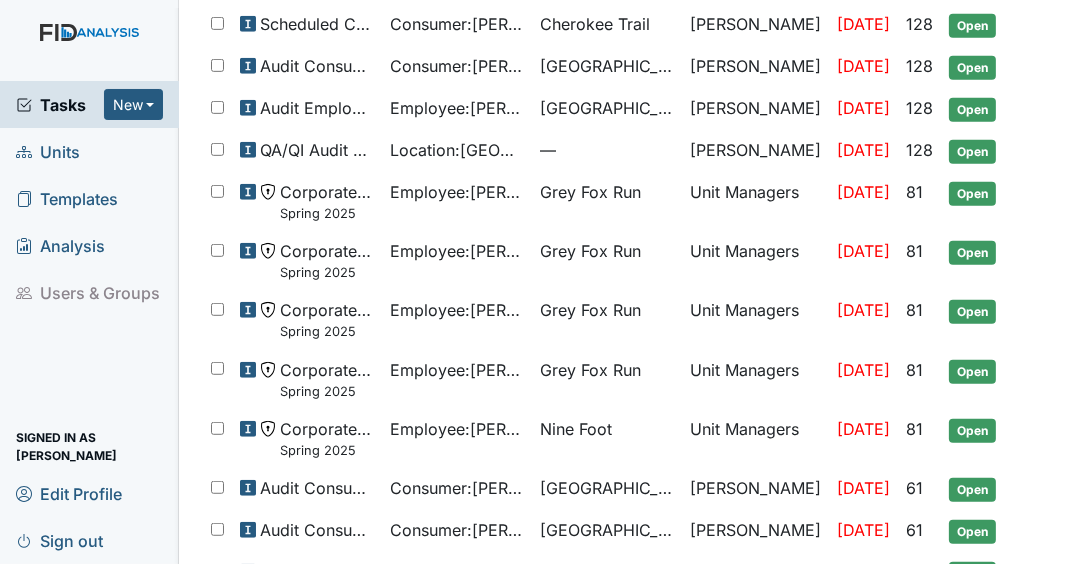 scroll, scrollTop: 1038, scrollLeft: 0, axis: vertical 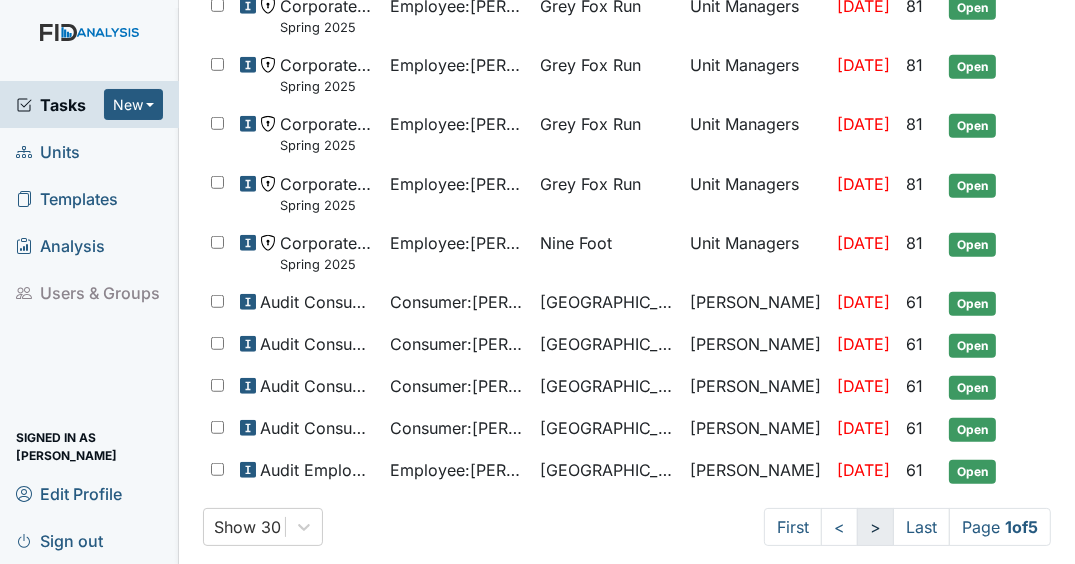 click on ">" at bounding box center (875, 527) 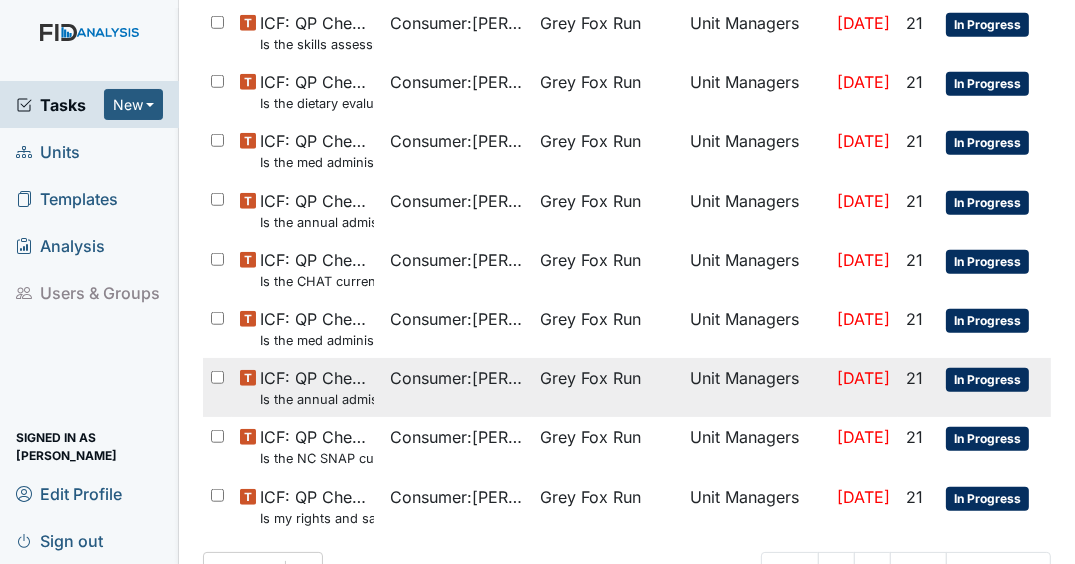 scroll, scrollTop: 1300, scrollLeft: 0, axis: vertical 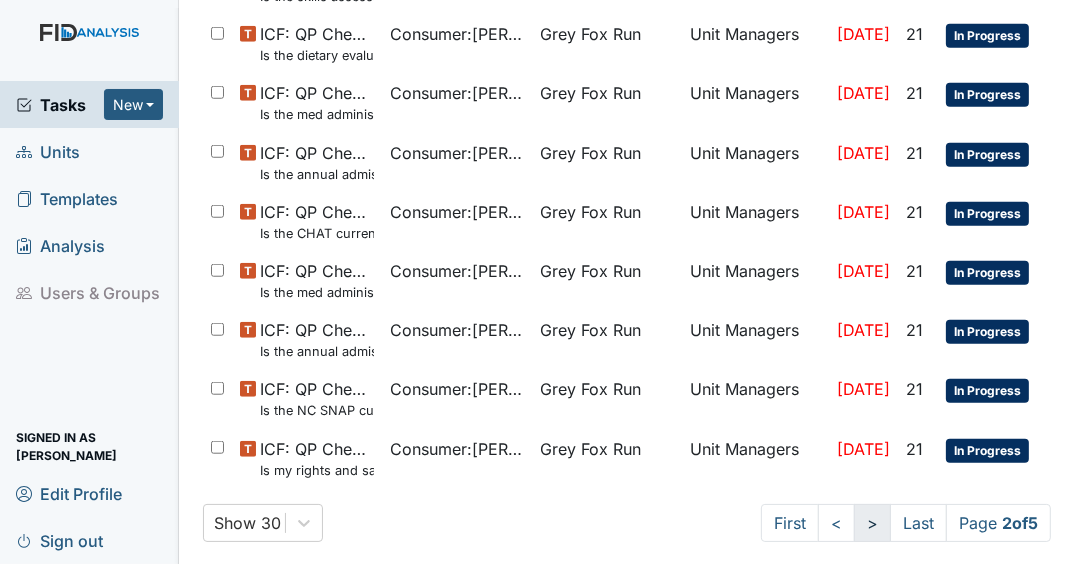 click on ">" at bounding box center (872, 523) 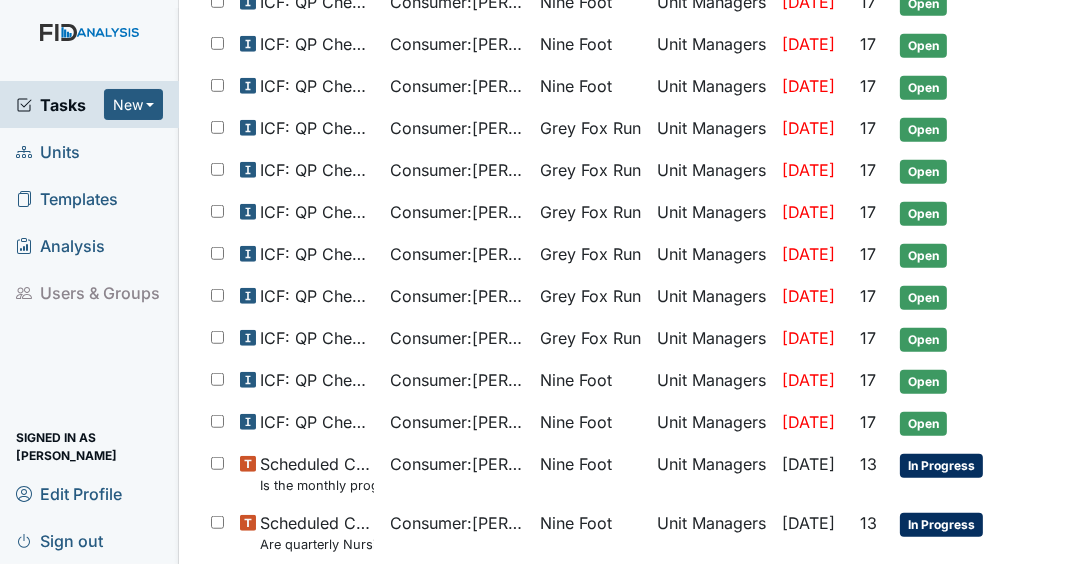 scroll, scrollTop: 1265, scrollLeft: 0, axis: vertical 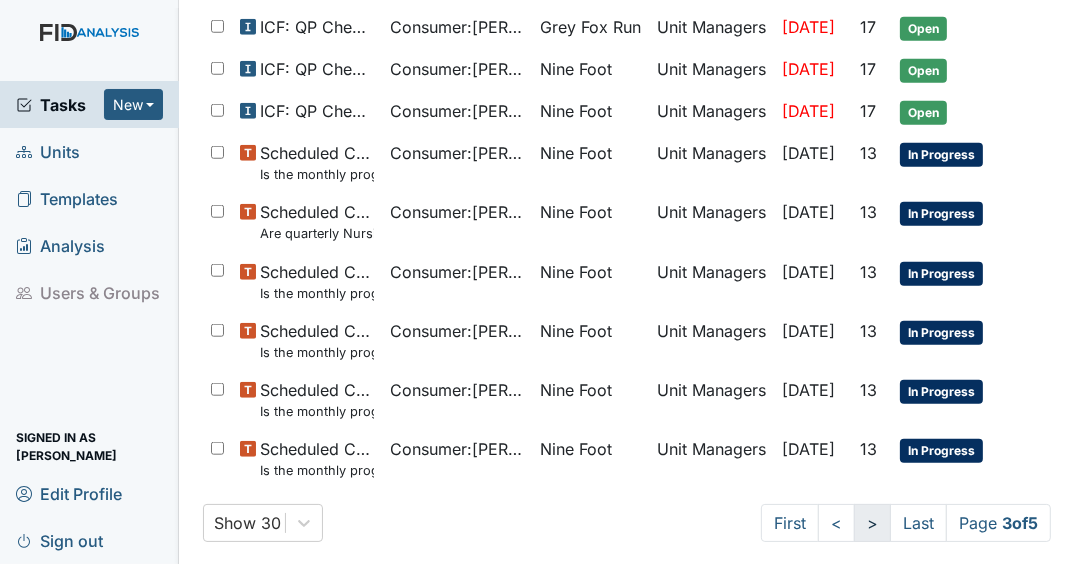 click on ">" at bounding box center [872, 523] 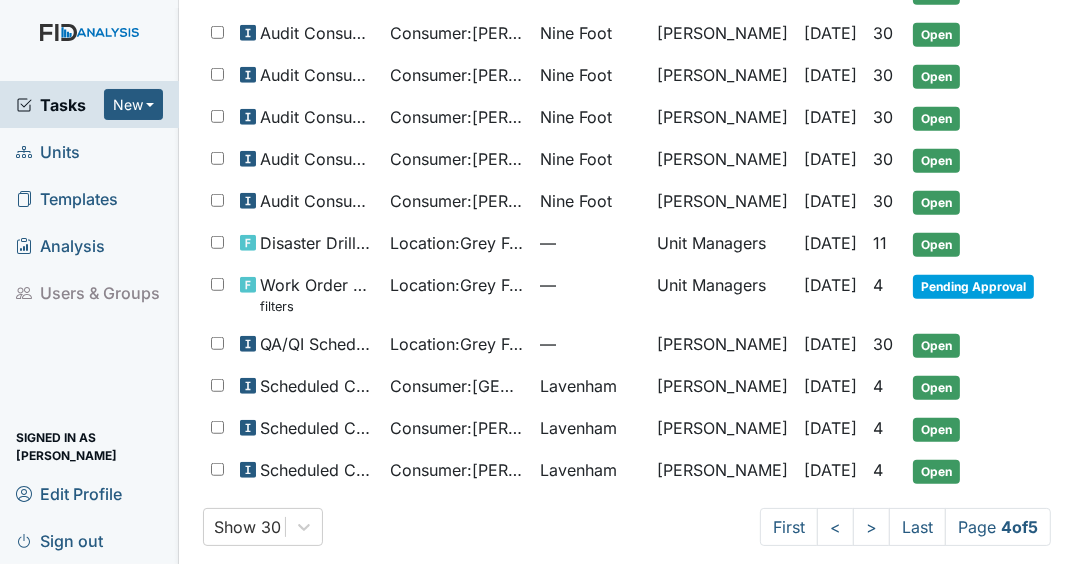 scroll, scrollTop: 1072, scrollLeft: 0, axis: vertical 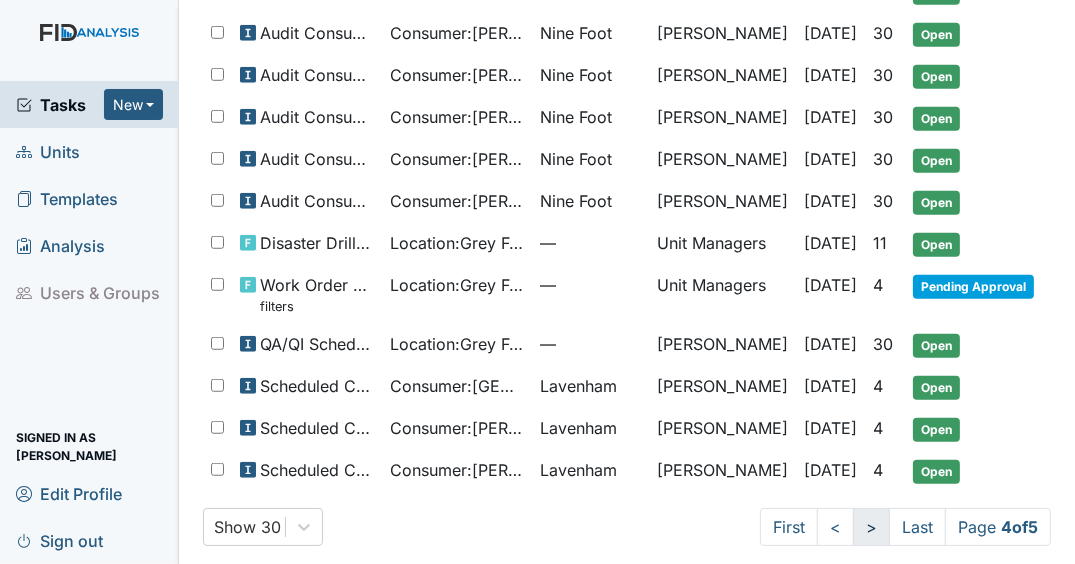 click on ">" at bounding box center (871, 527) 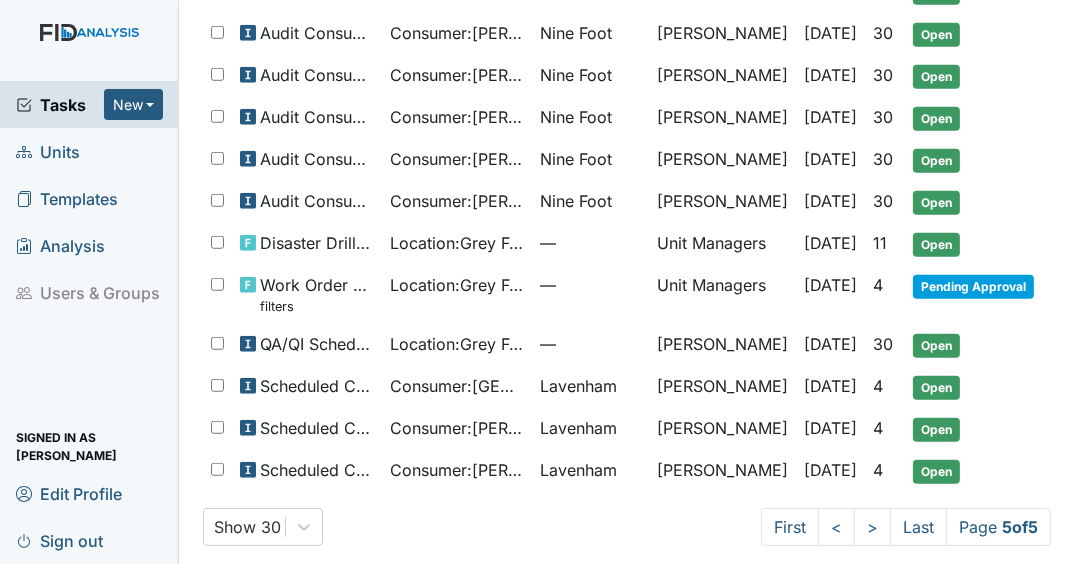 scroll, scrollTop: 0, scrollLeft: 0, axis: both 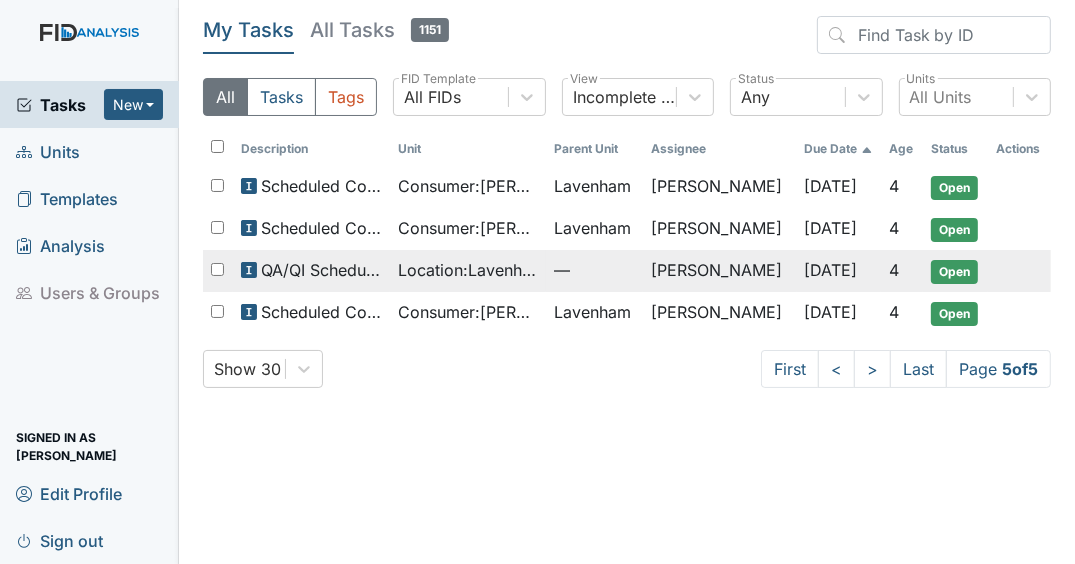 click on "Open" at bounding box center (954, 272) 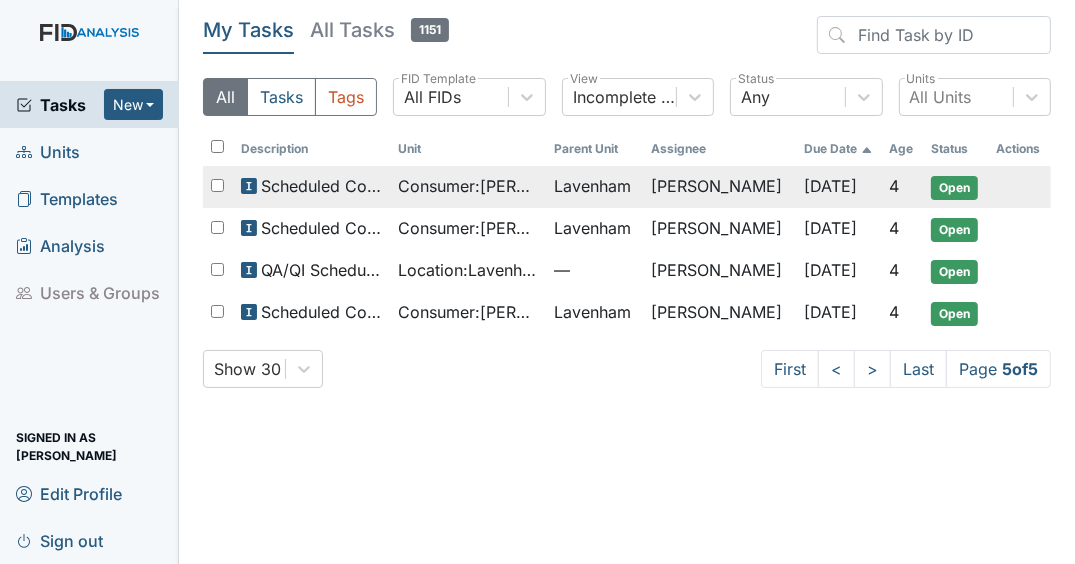 click on "Lavenham" at bounding box center [592, 186] 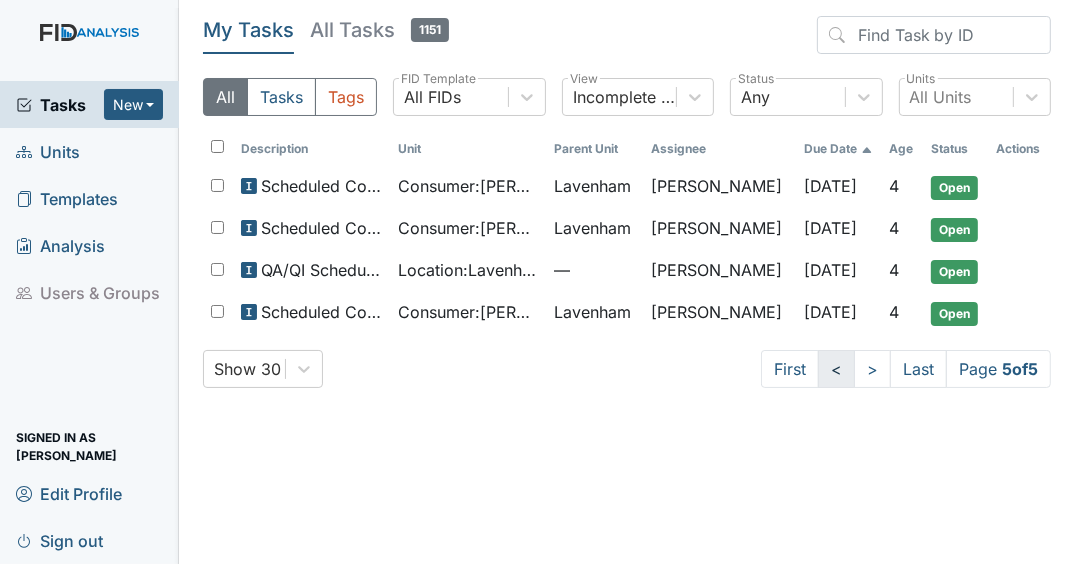 click on "<" at bounding box center (836, 369) 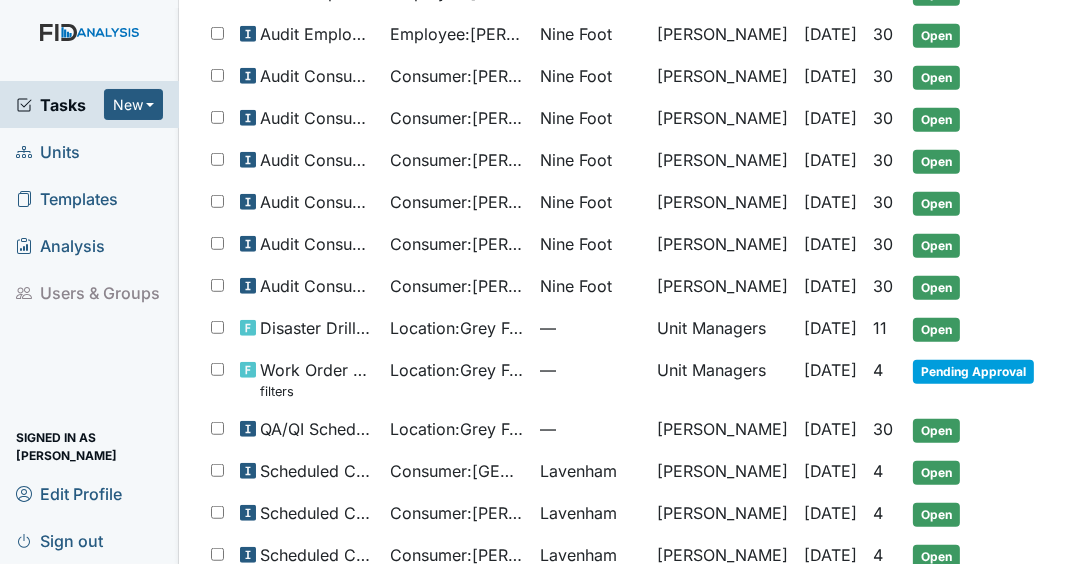 scroll, scrollTop: 1072, scrollLeft: 0, axis: vertical 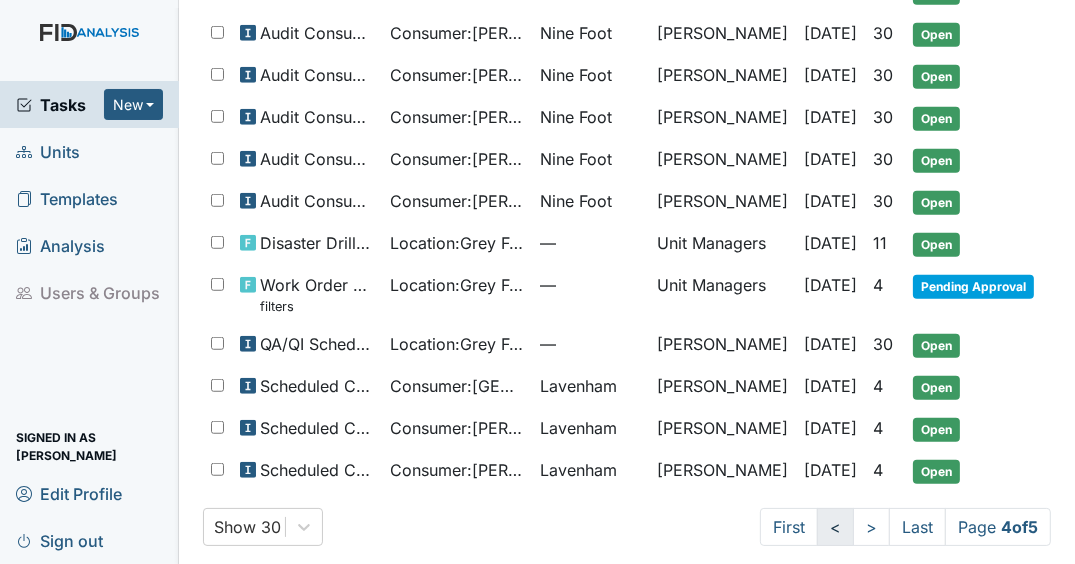 click on "<" at bounding box center [835, 527] 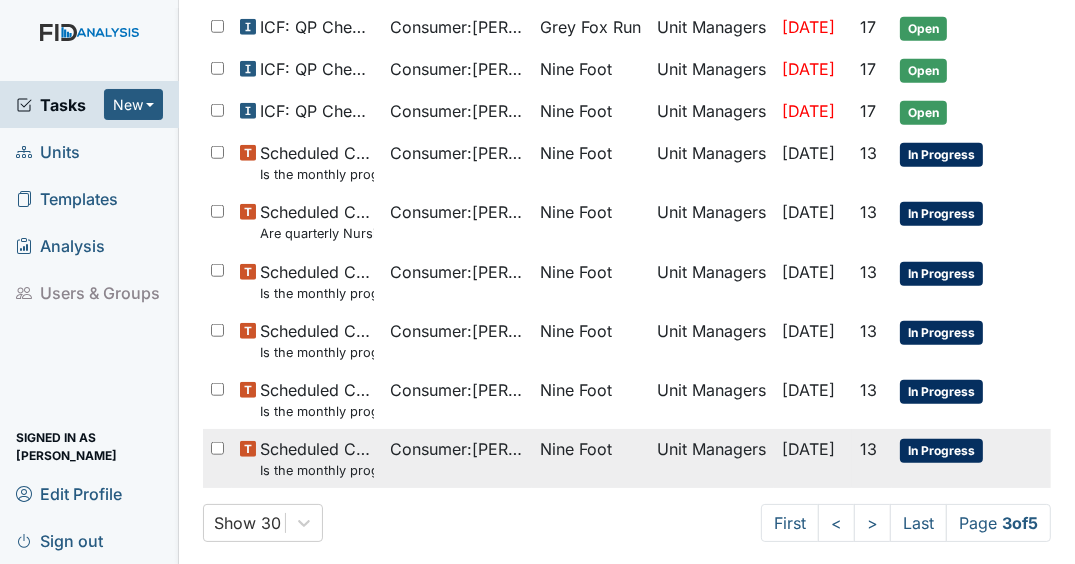 scroll, scrollTop: 1265, scrollLeft: 0, axis: vertical 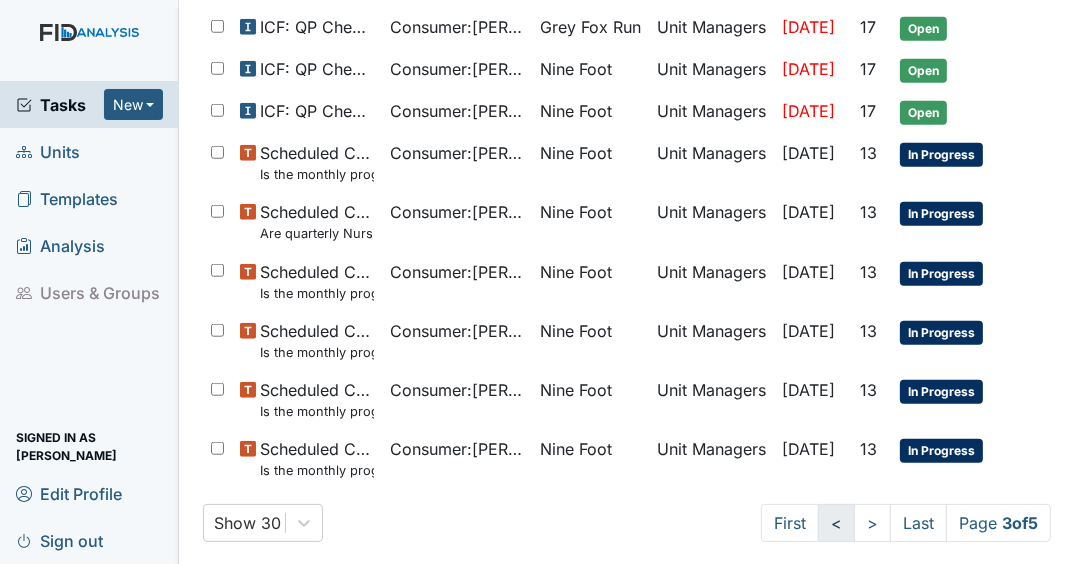 click on "<" at bounding box center (836, 523) 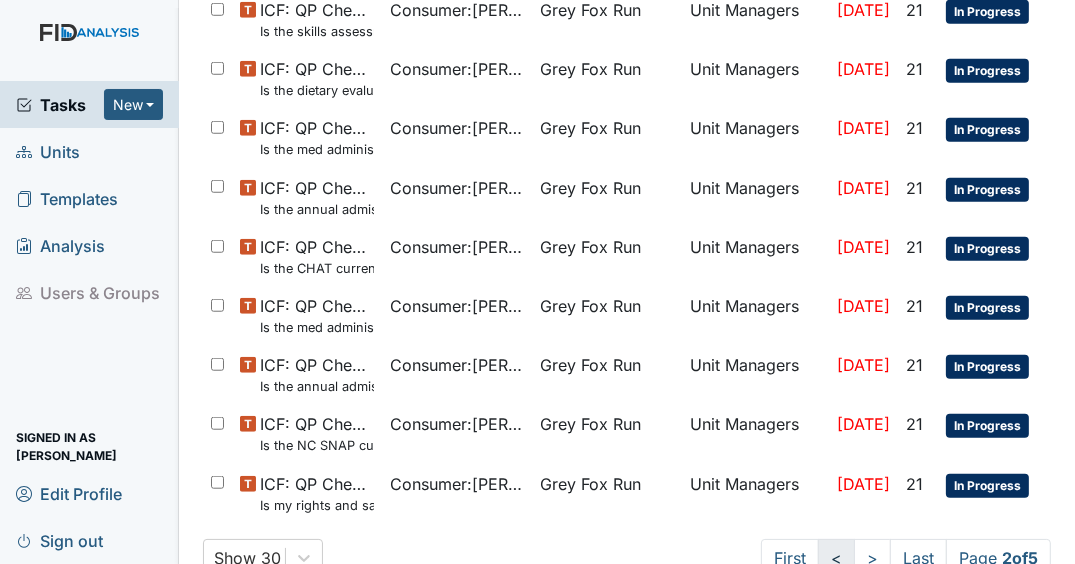 scroll, scrollTop: 1248, scrollLeft: 0, axis: vertical 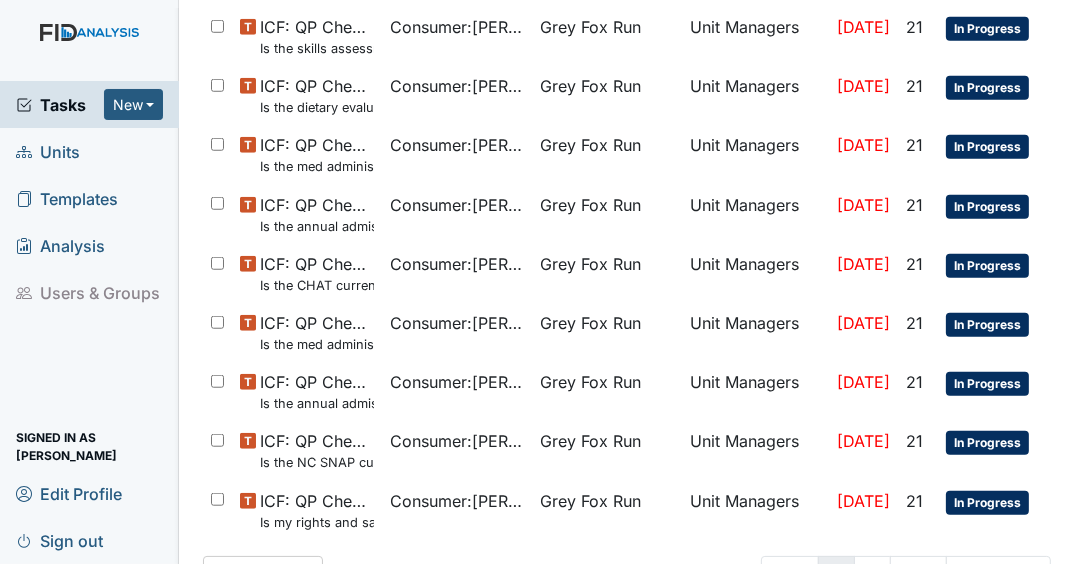 click on "Jul 14, 2025" at bounding box center [863, 510] 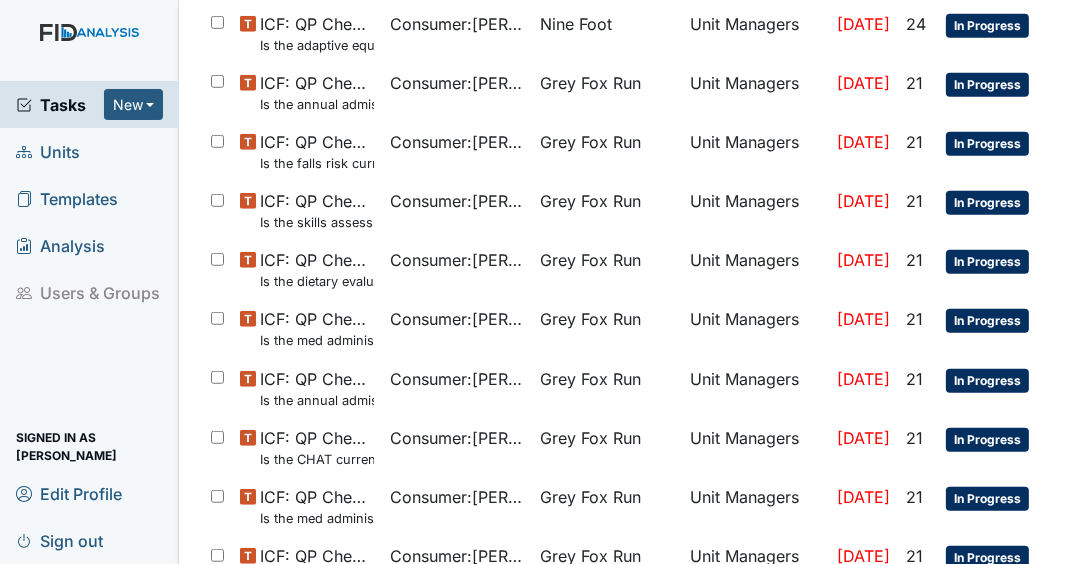 scroll, scrollTop: 1300, scrollLeft: 0, axis: vertical 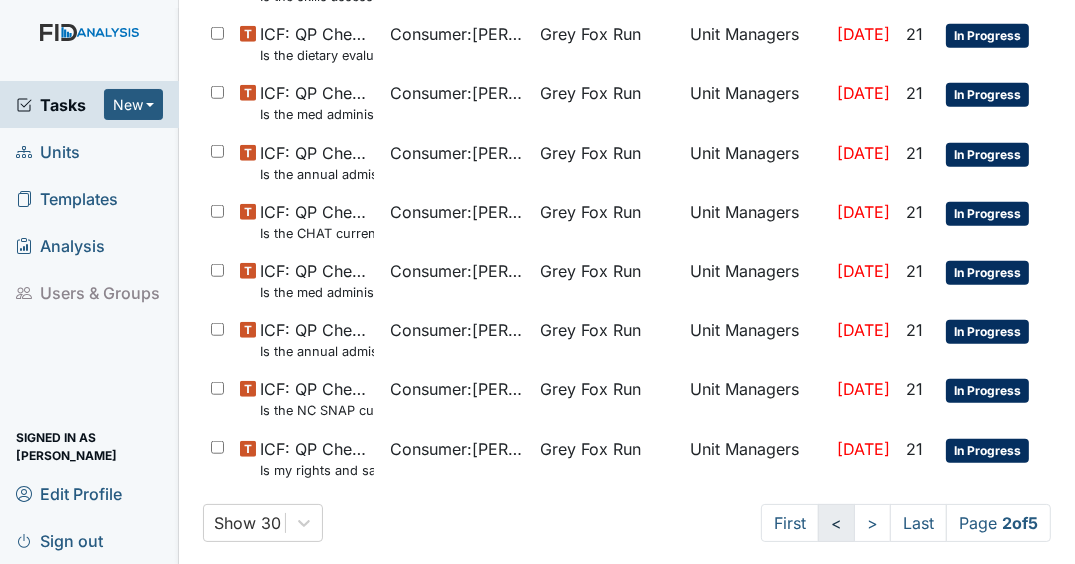 click on "<" at bounding box center (836, 523) 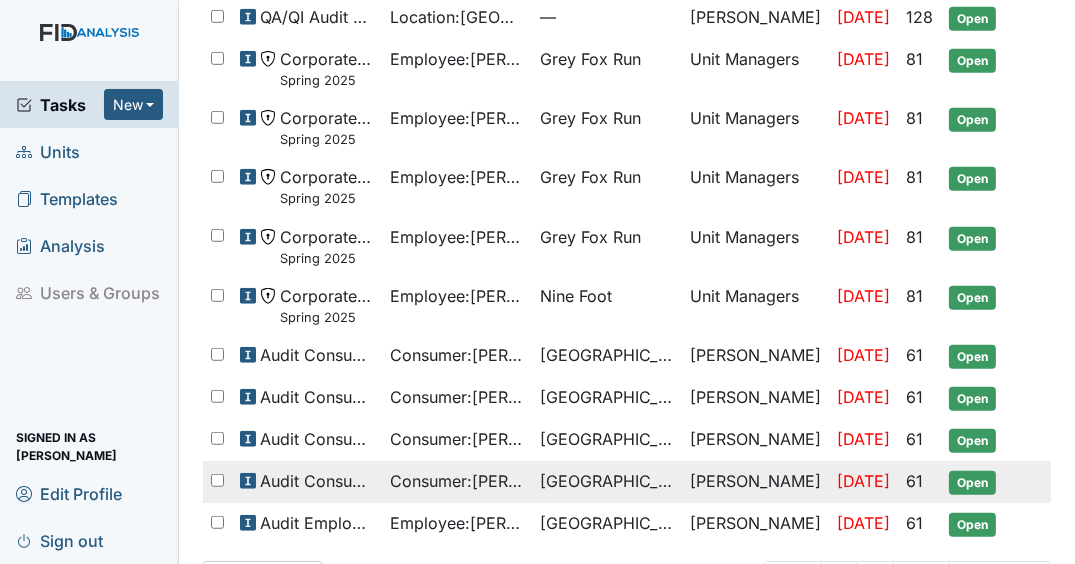 scroll, scrollTop: 958, scrollLeft: 0, axis: vertical 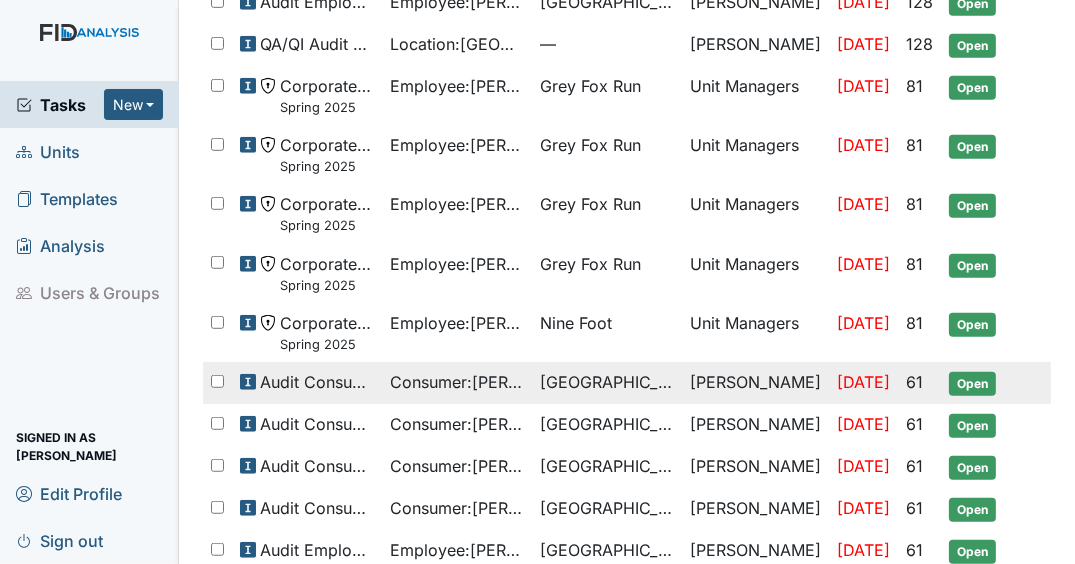 click on "Open" at bounding box center [972, 384] 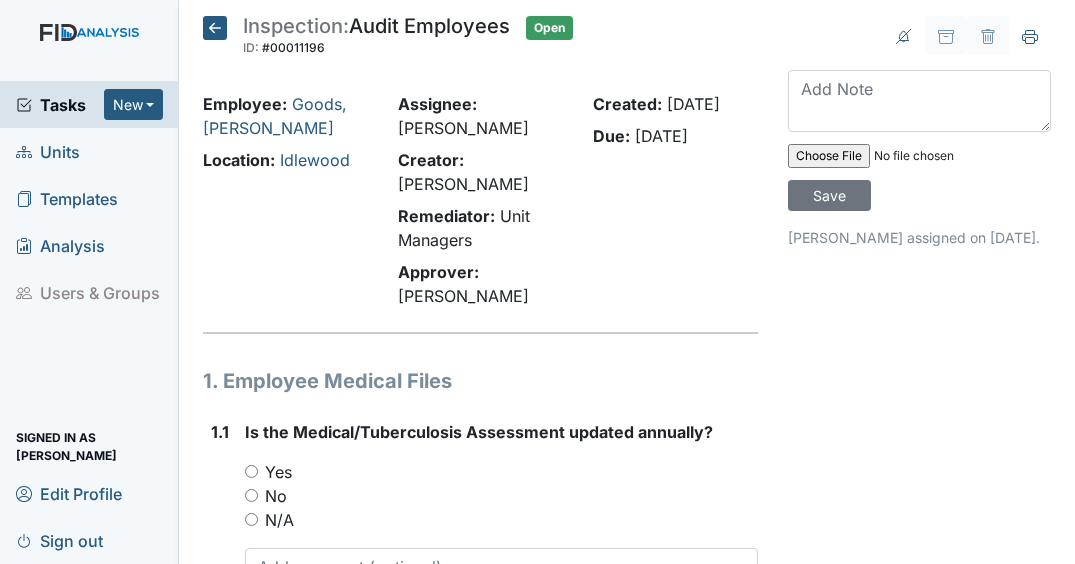 scroll, scrollTop: 0, scrollLeft: 0, axis: both 